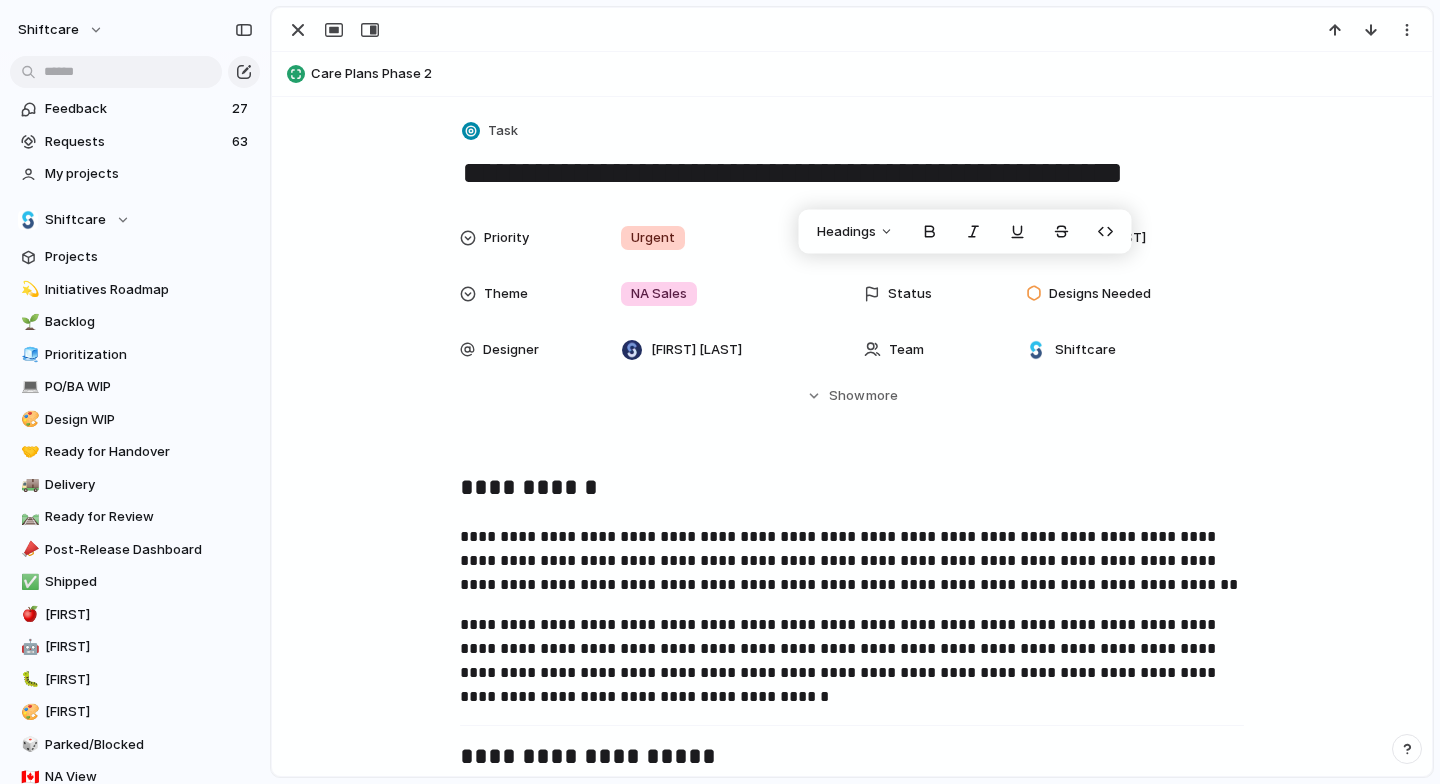 scroll, scrollTop: 0, scrollLeft: 0, axis: both 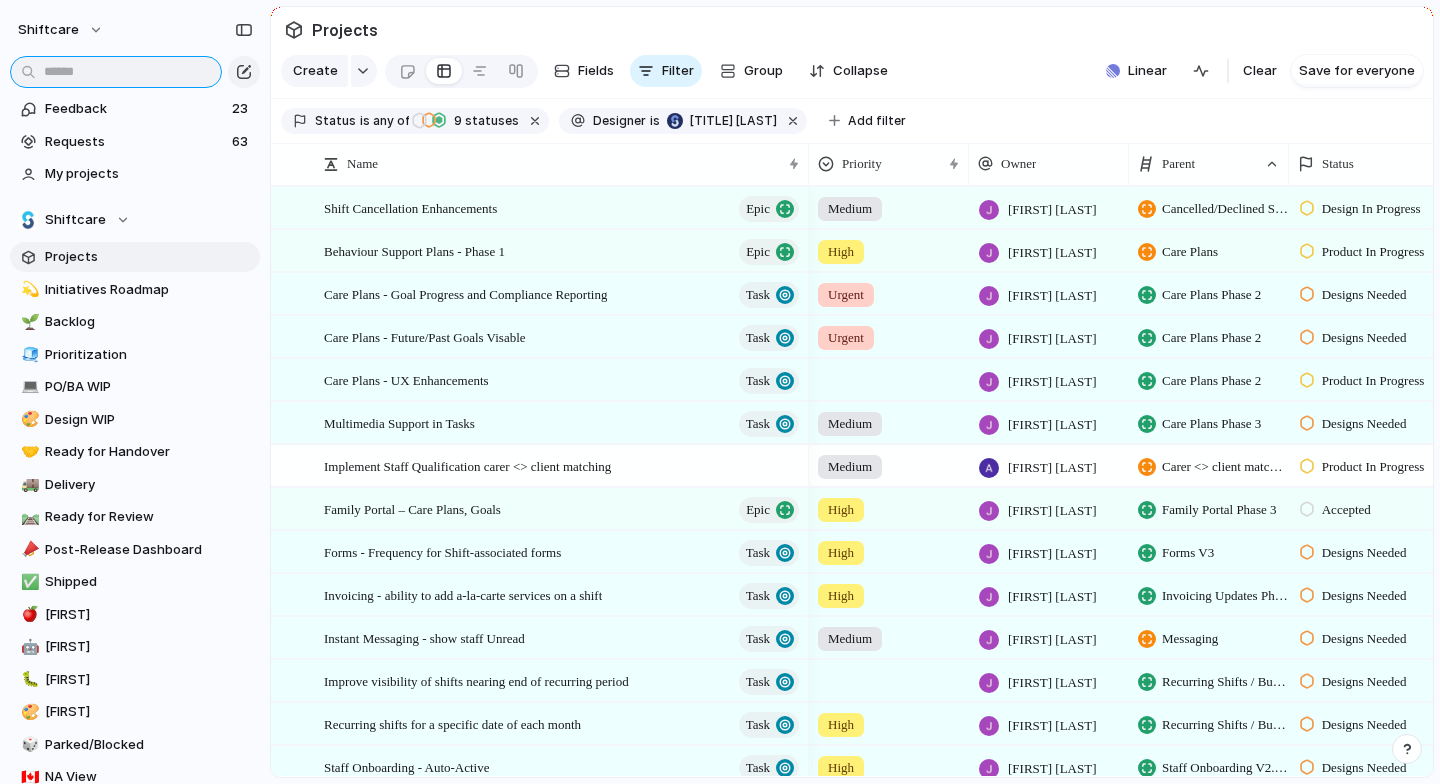 click at bounding box center [116, 72] 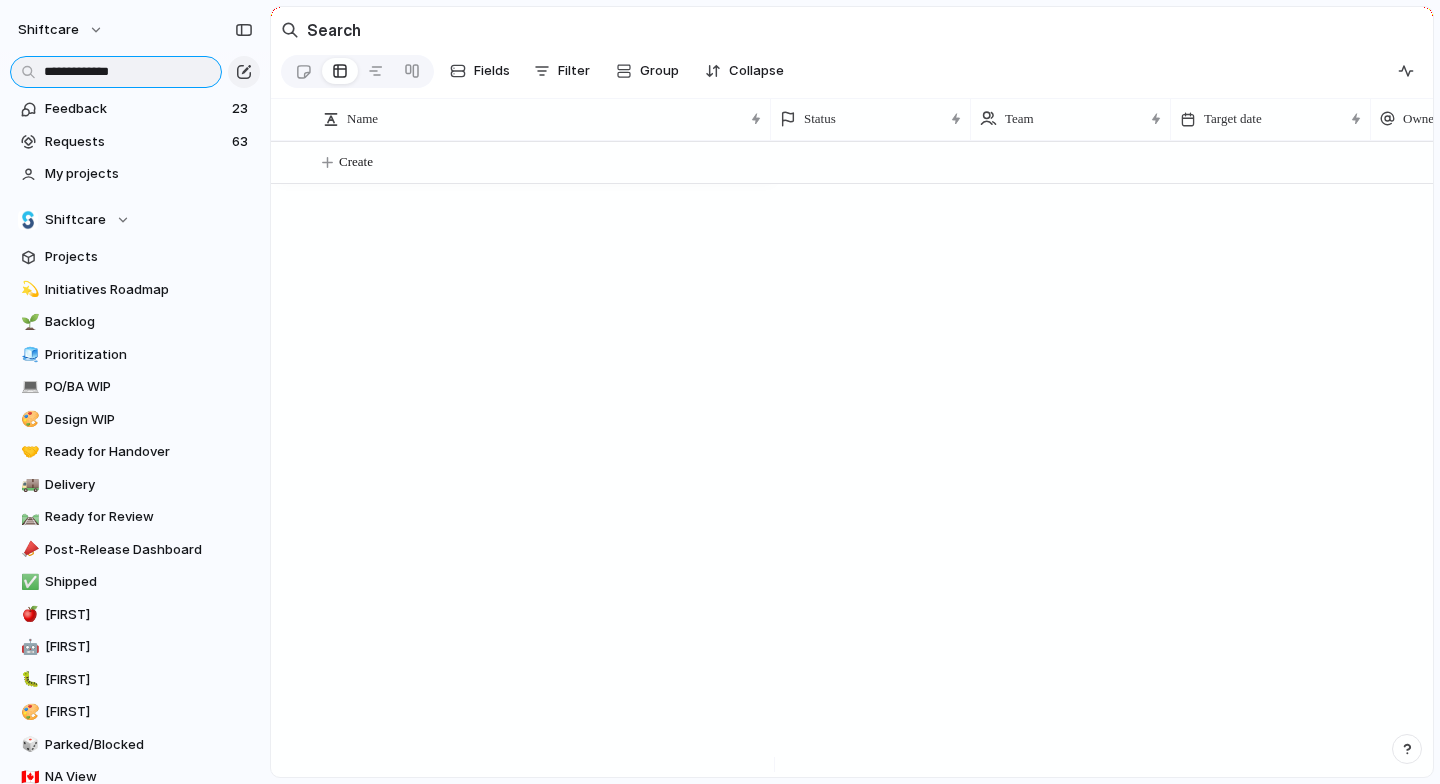 type on "**********" 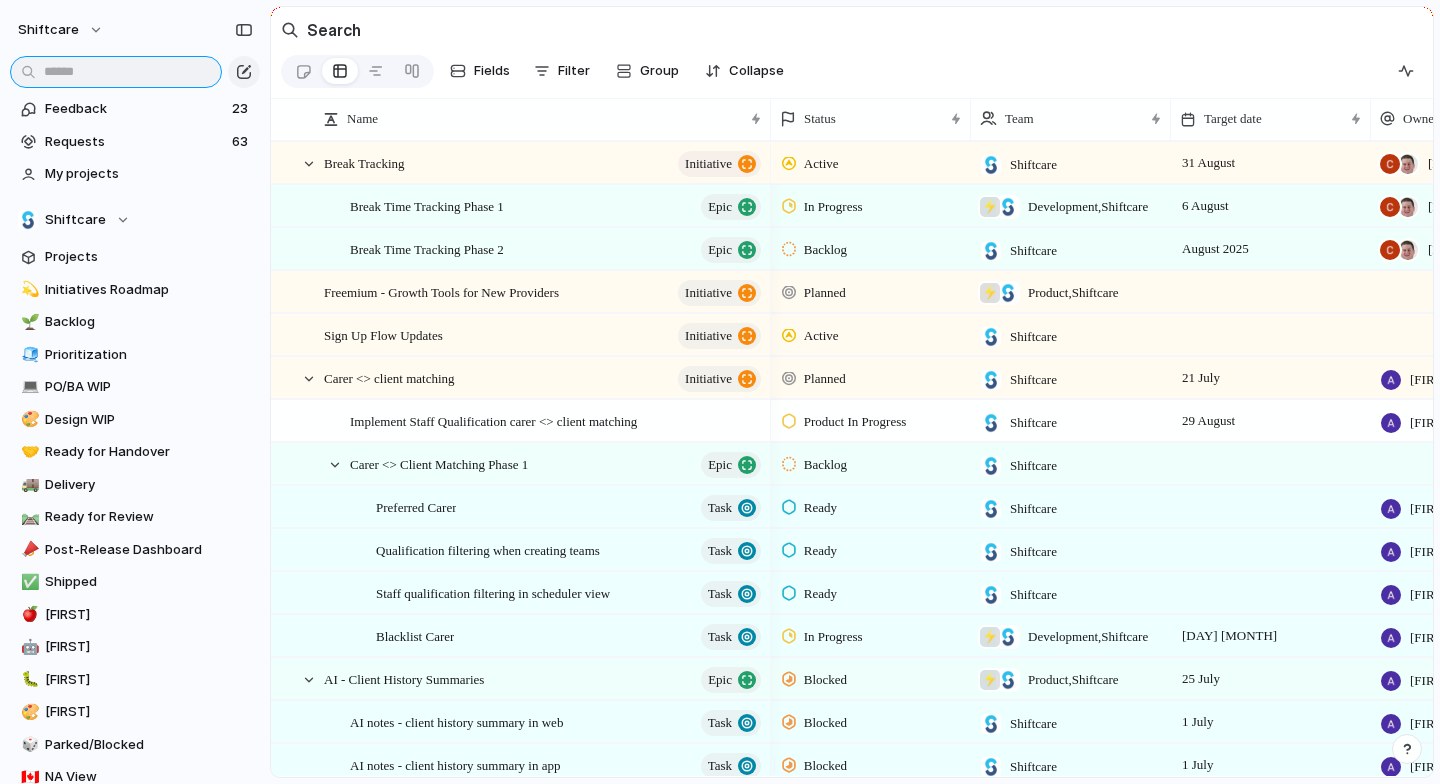 scroll, scrollTop: 428, scrollLeft: 0, axis: vertical 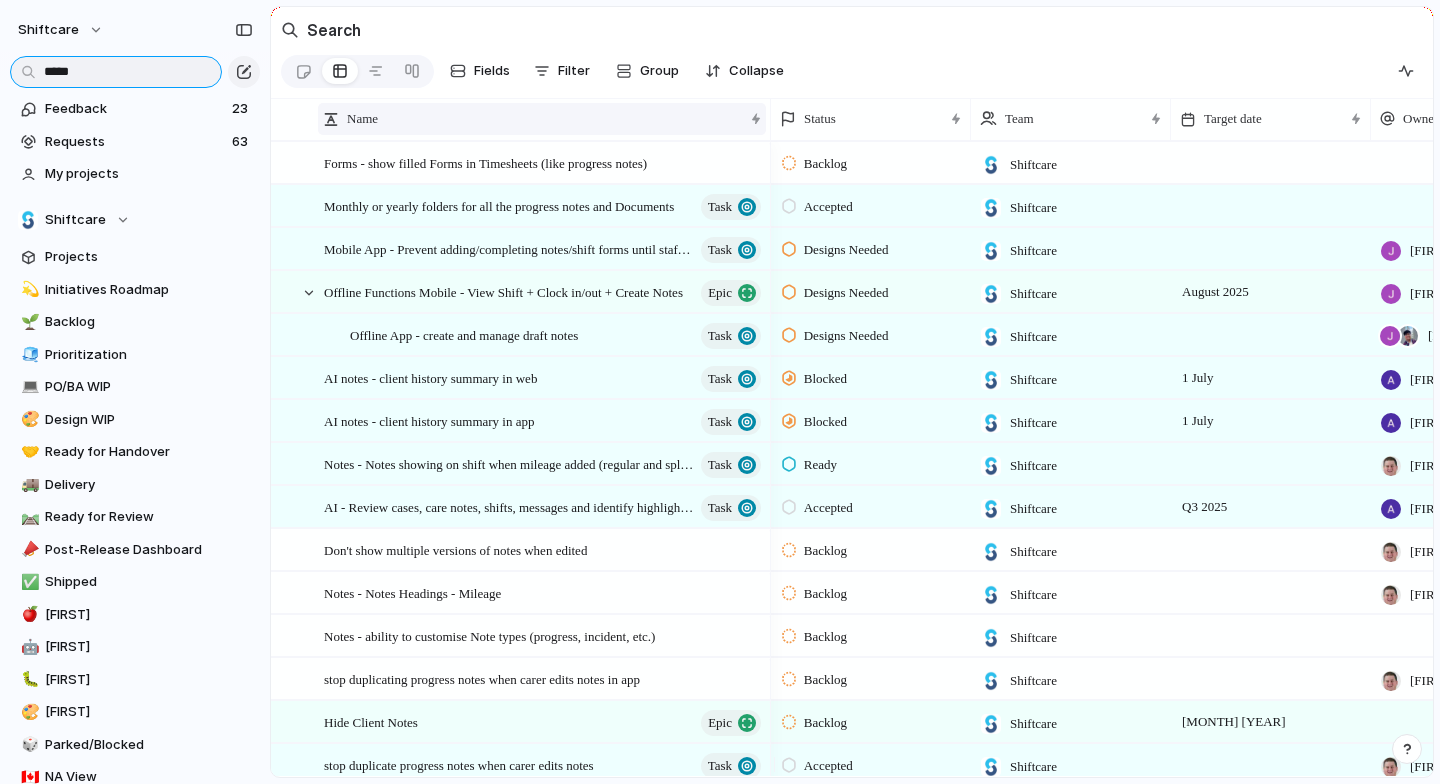 type on "*****" 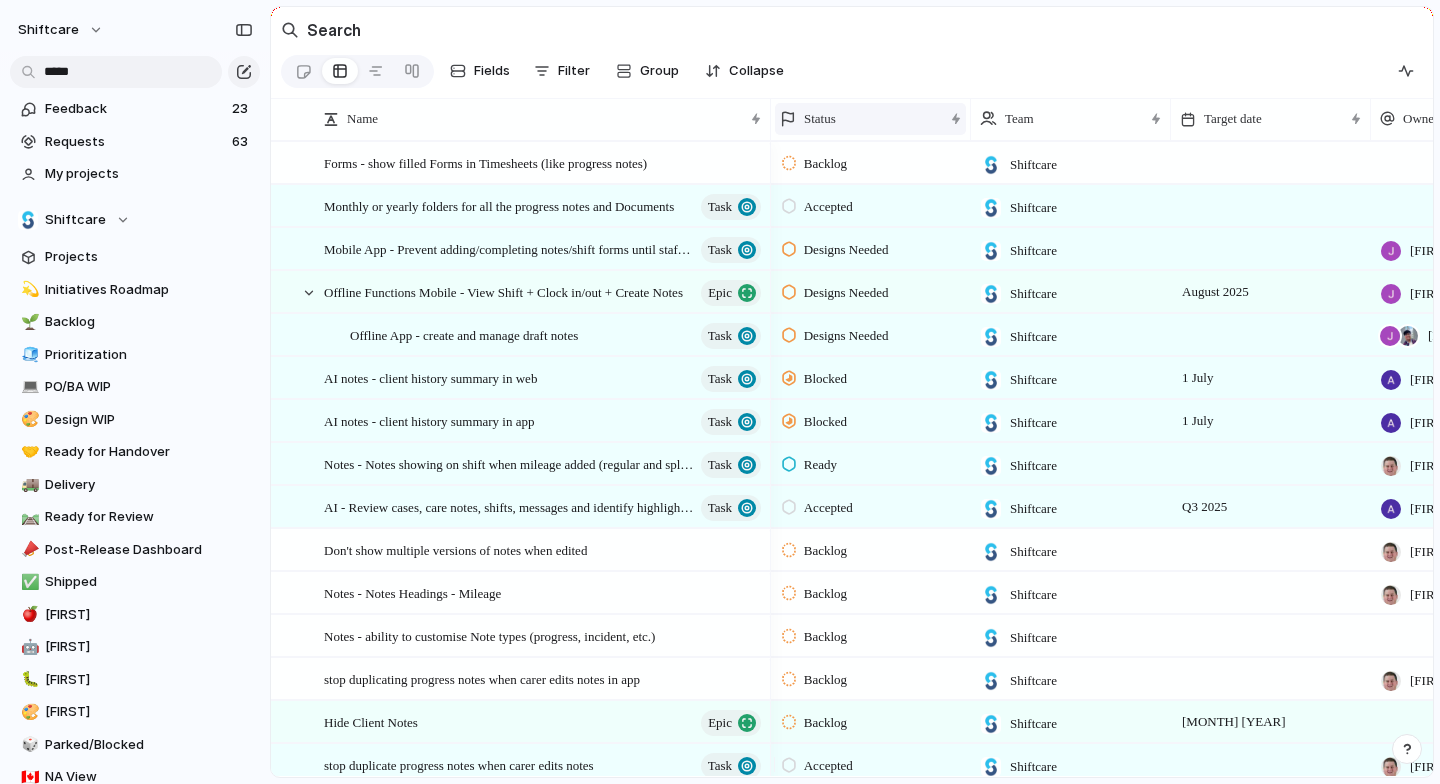 scroll, scrollTop: 12, scrollLeft: 0, axis: vertical 